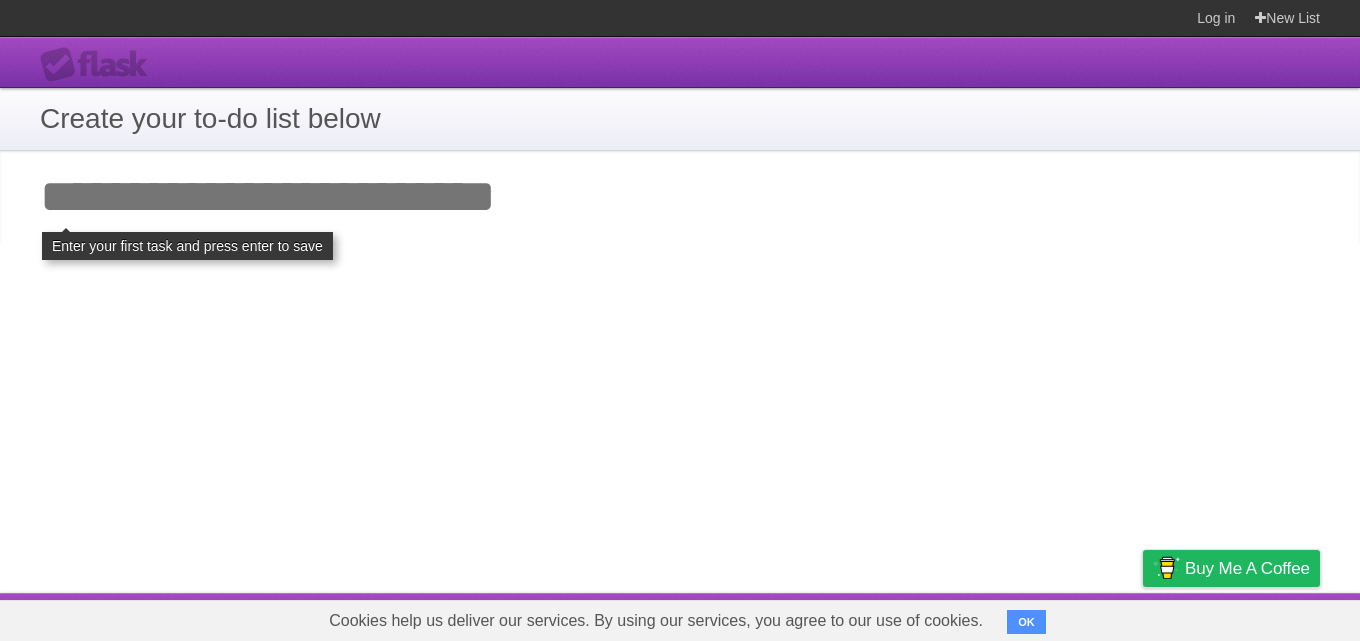scroll, scrollTop: 0, scrollLeft: 0, axis: both 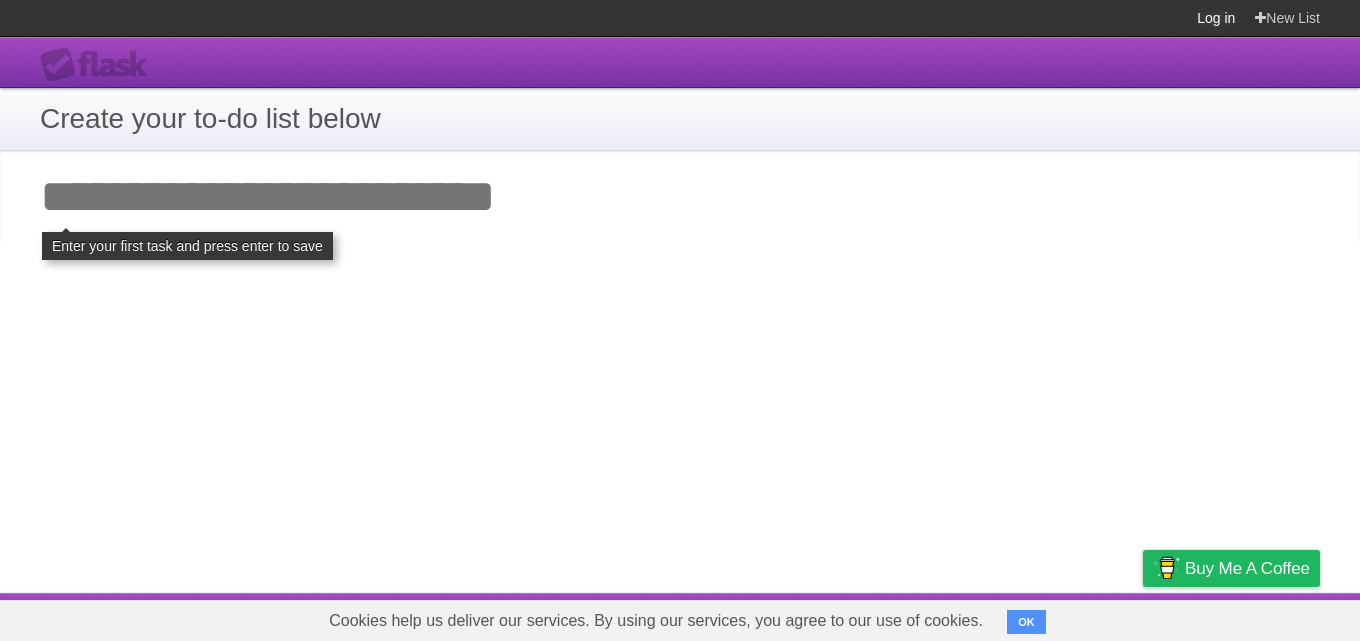 click on "Log in" at bounding box center (1216, 18) 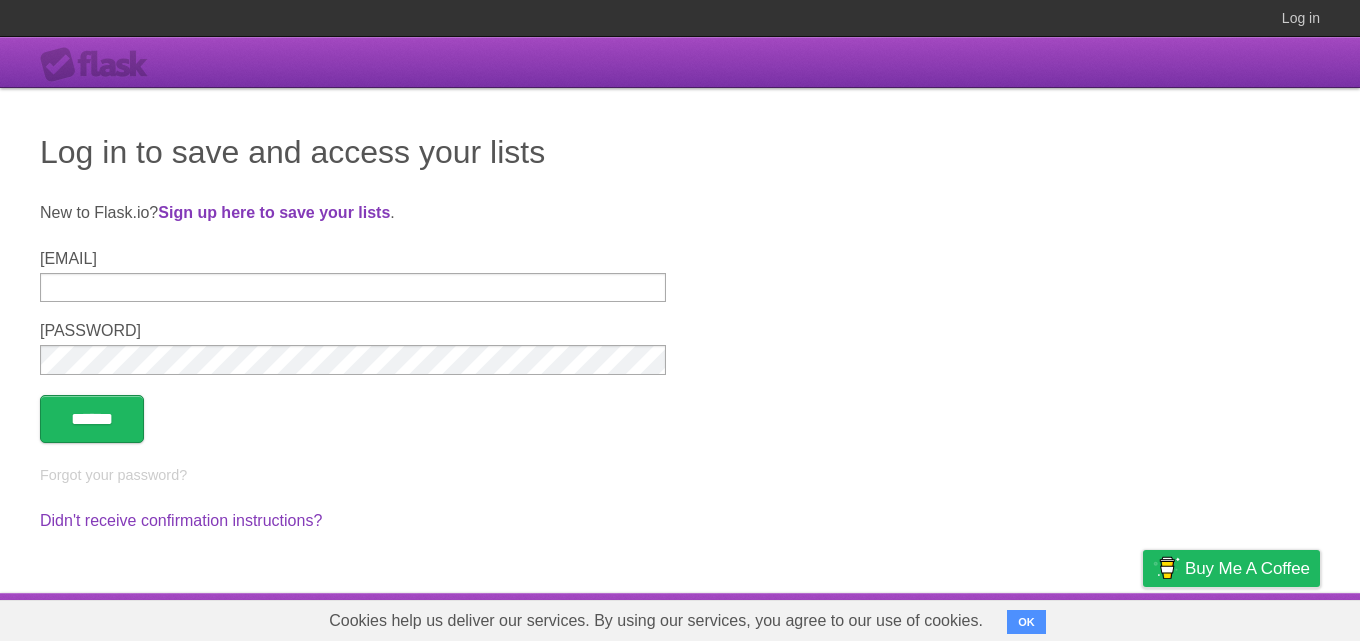 click on "[EMAIL]" at bounding box center [353, 287] 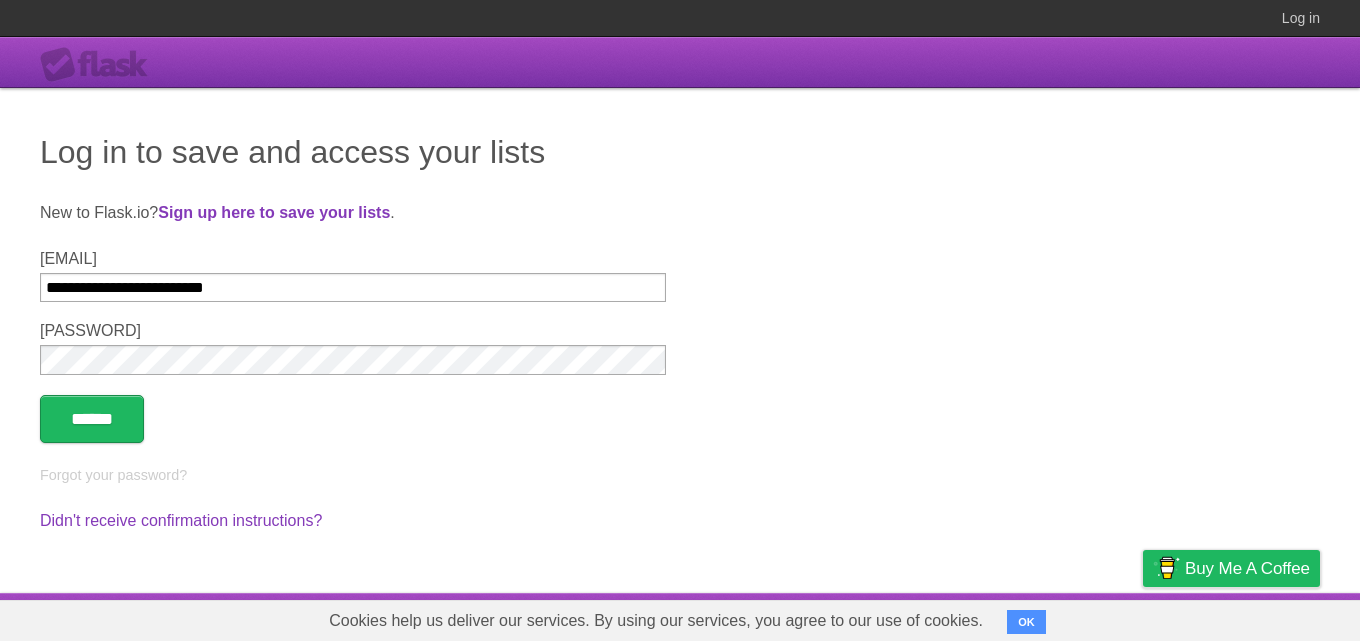 drag, startPoint x: 297, startPoint y: 340, endPoint x: 311, endPoint y: 345, distance: 14.866069 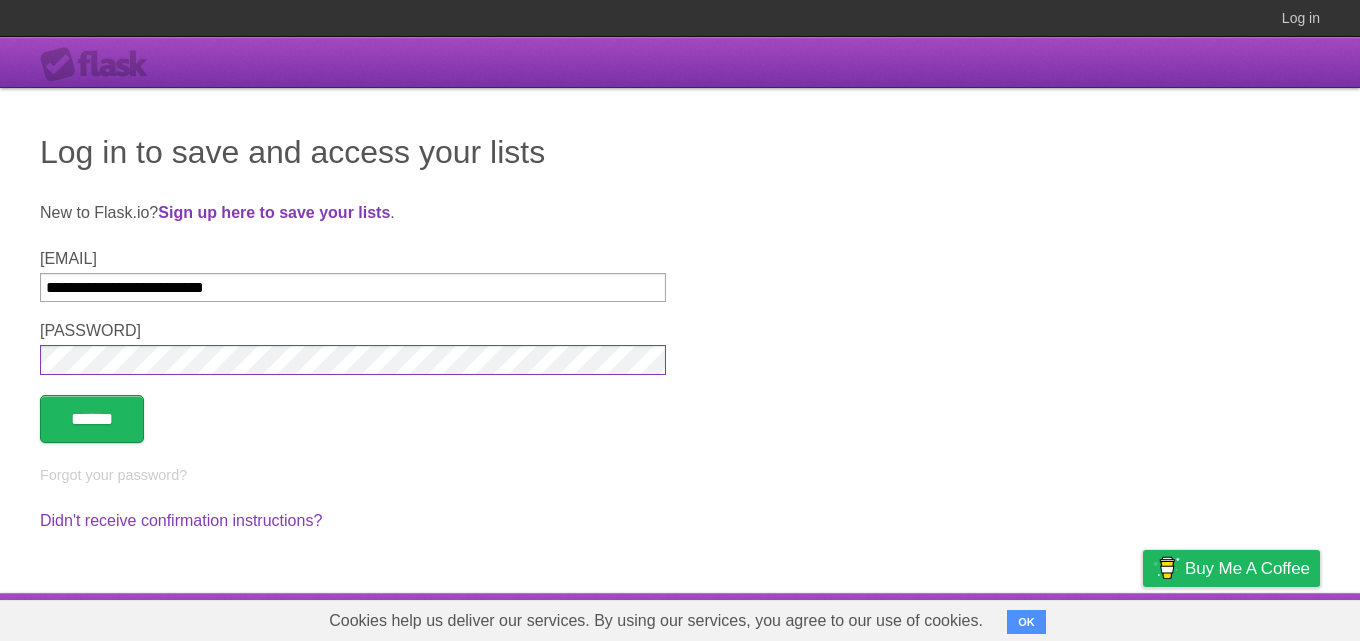 click on "******" at bounding box center (92, 419) 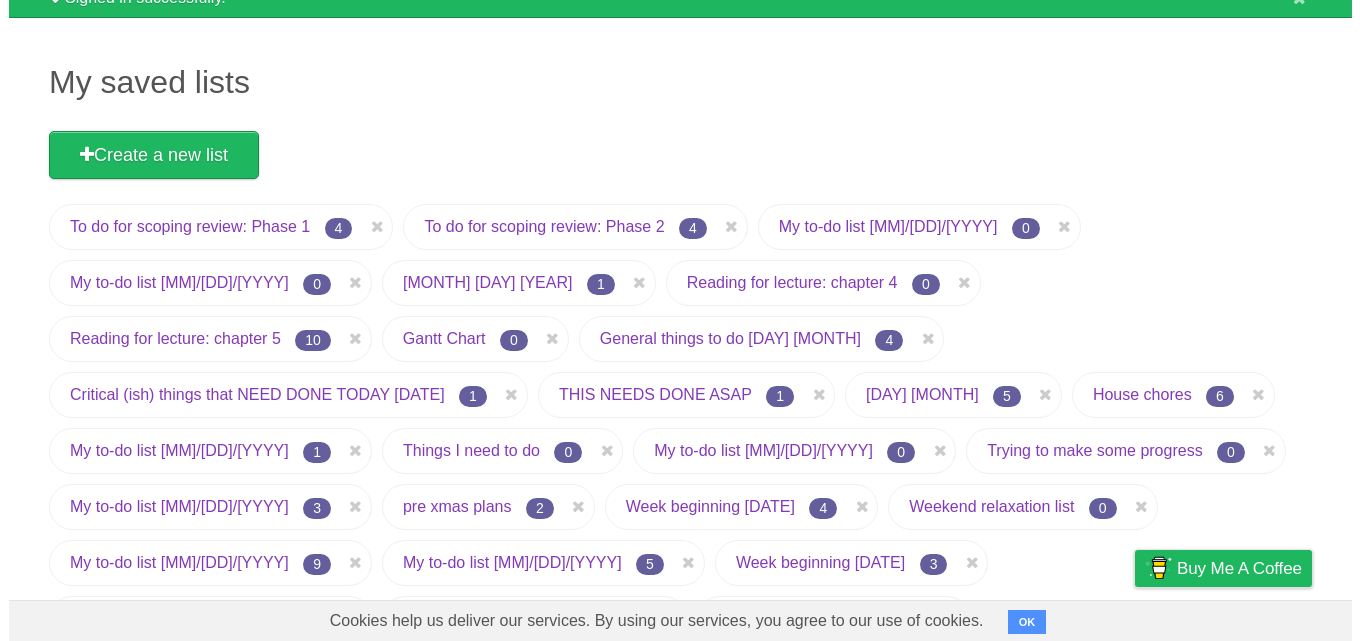 scroll, scrollTop: 0, scrollLeft: 0, axis: both 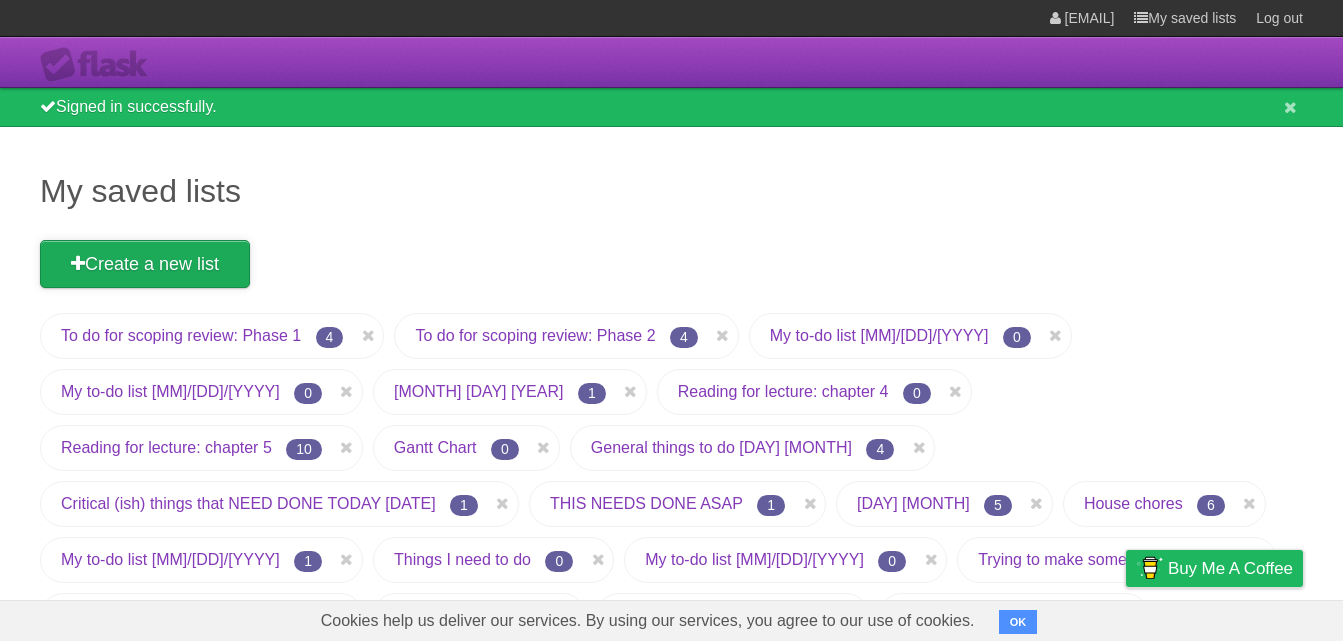 click on "Create a new list" at bounding box center (145, 264) 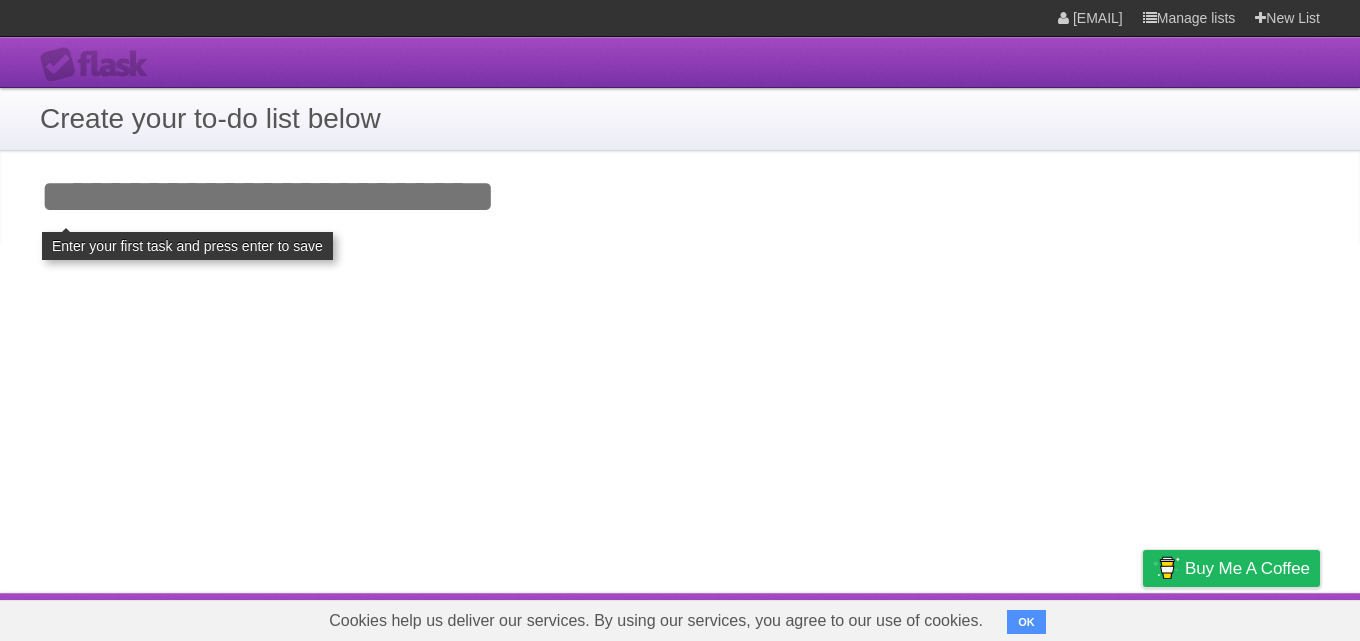 click on "Add your first task" at bounding box center (680, 197) 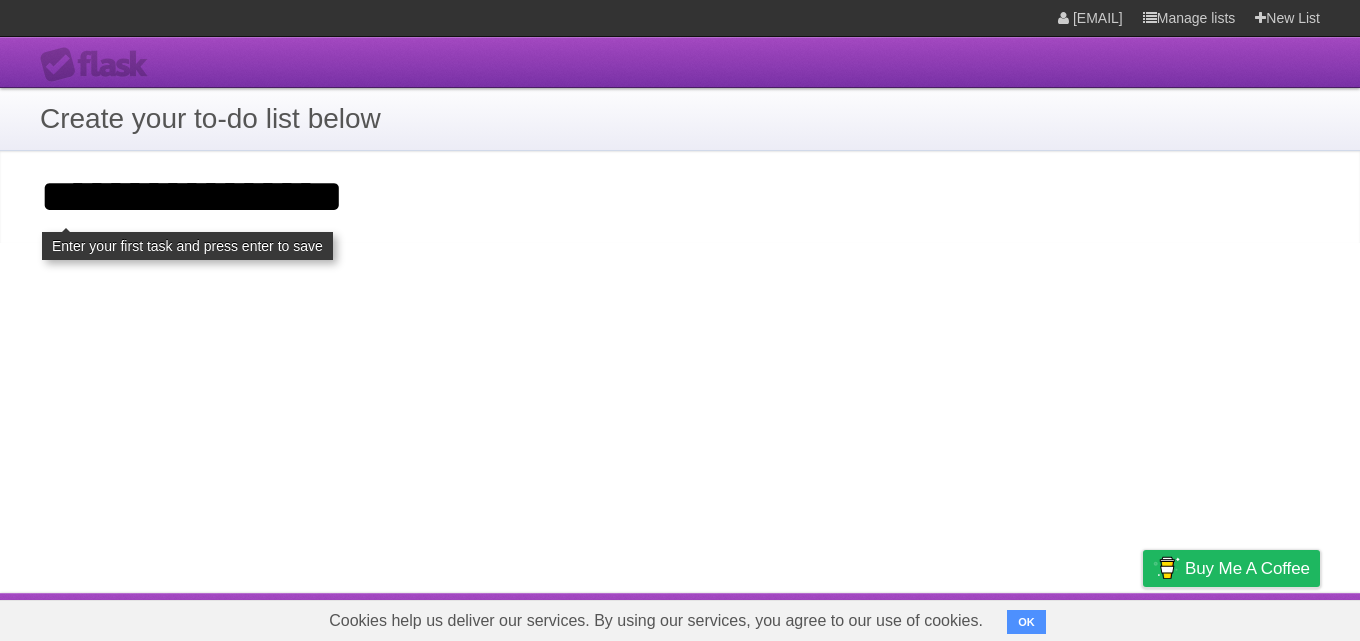type on "**********" 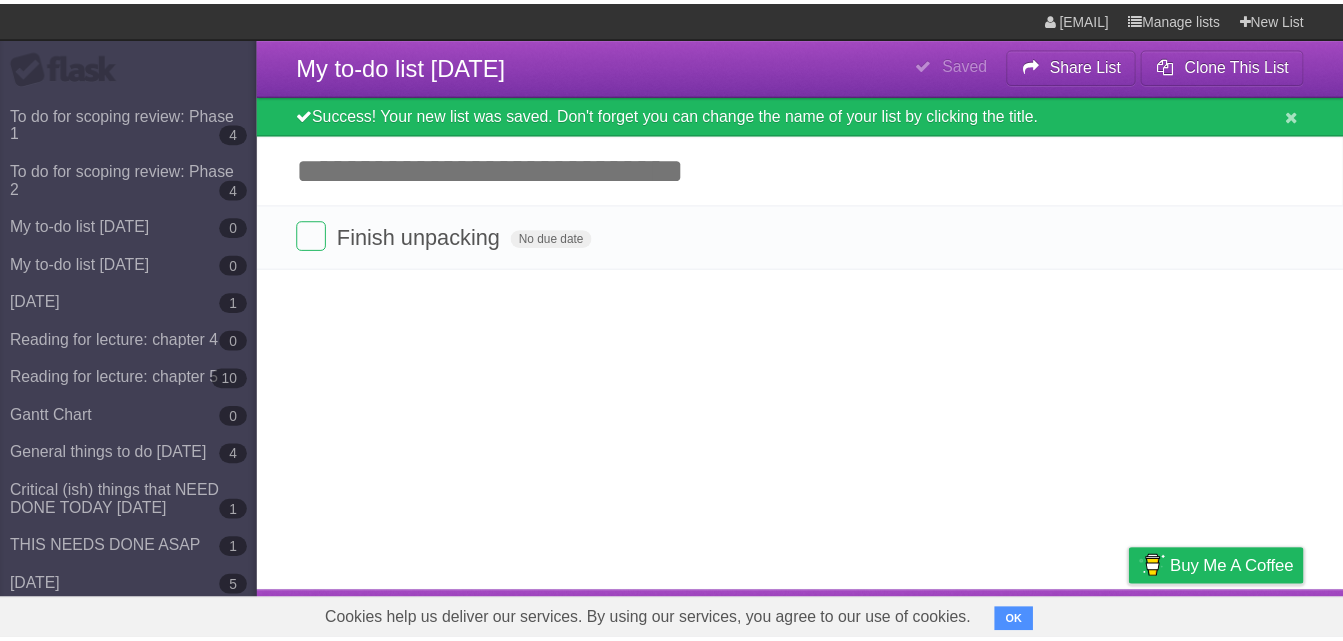 scroll, scrollTop: 0, scrollLeft: 0, axis: both 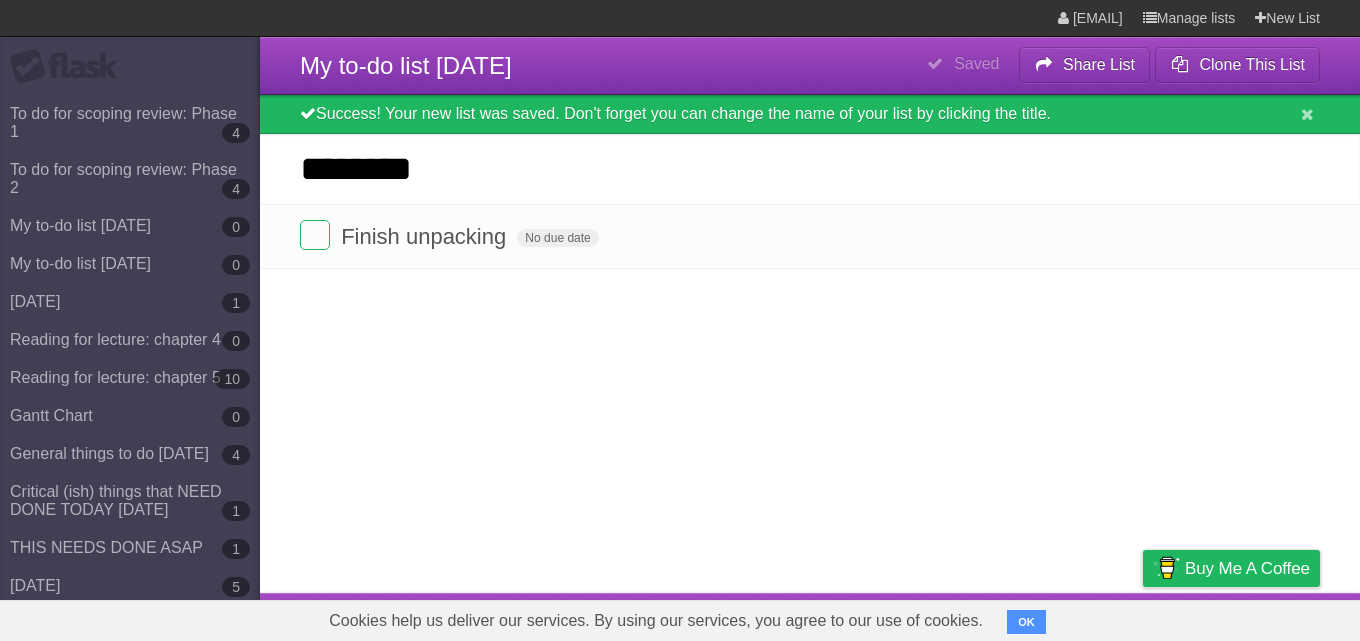 click on "*********" at bounding box center (0, 0) 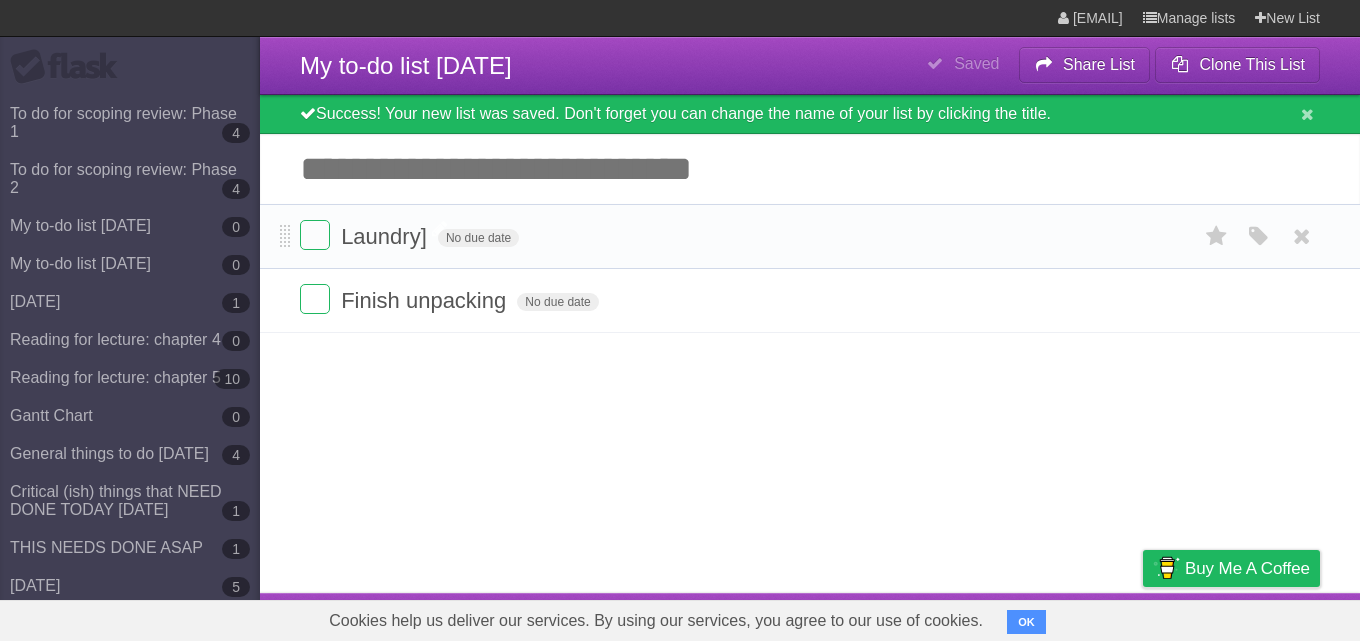 click on "Laundry]" at bounding box center (386, 236) 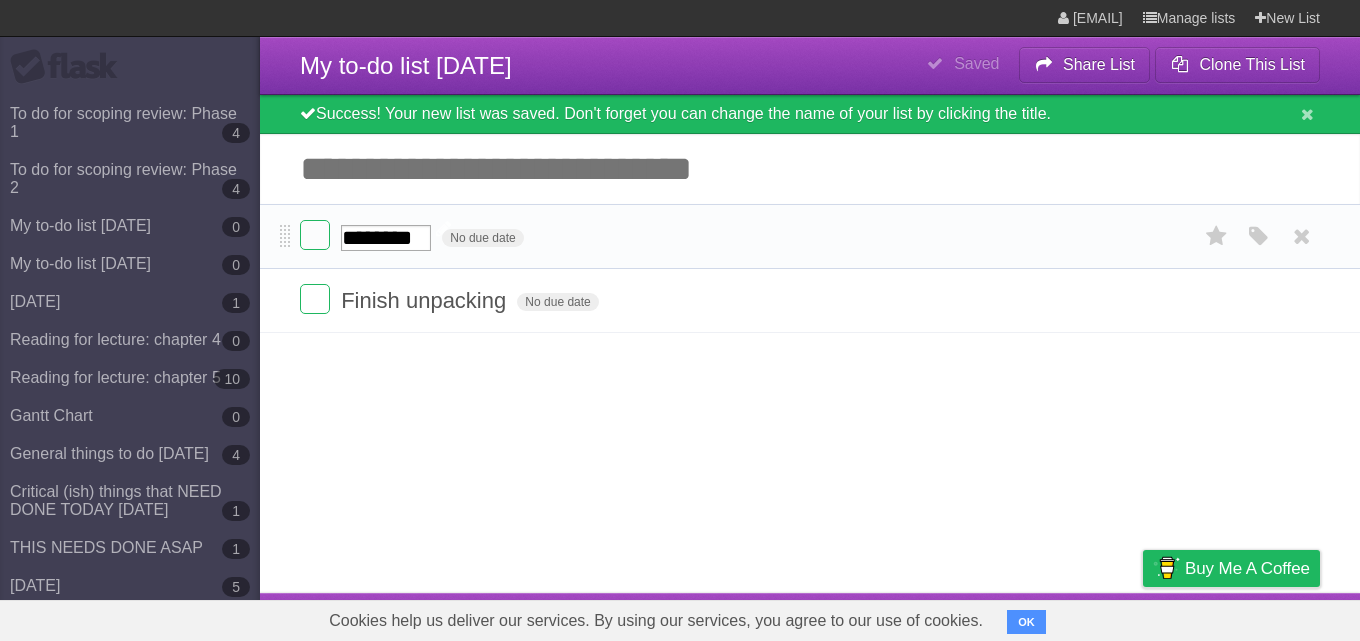 click on "********" at bounding box center [386, 238] 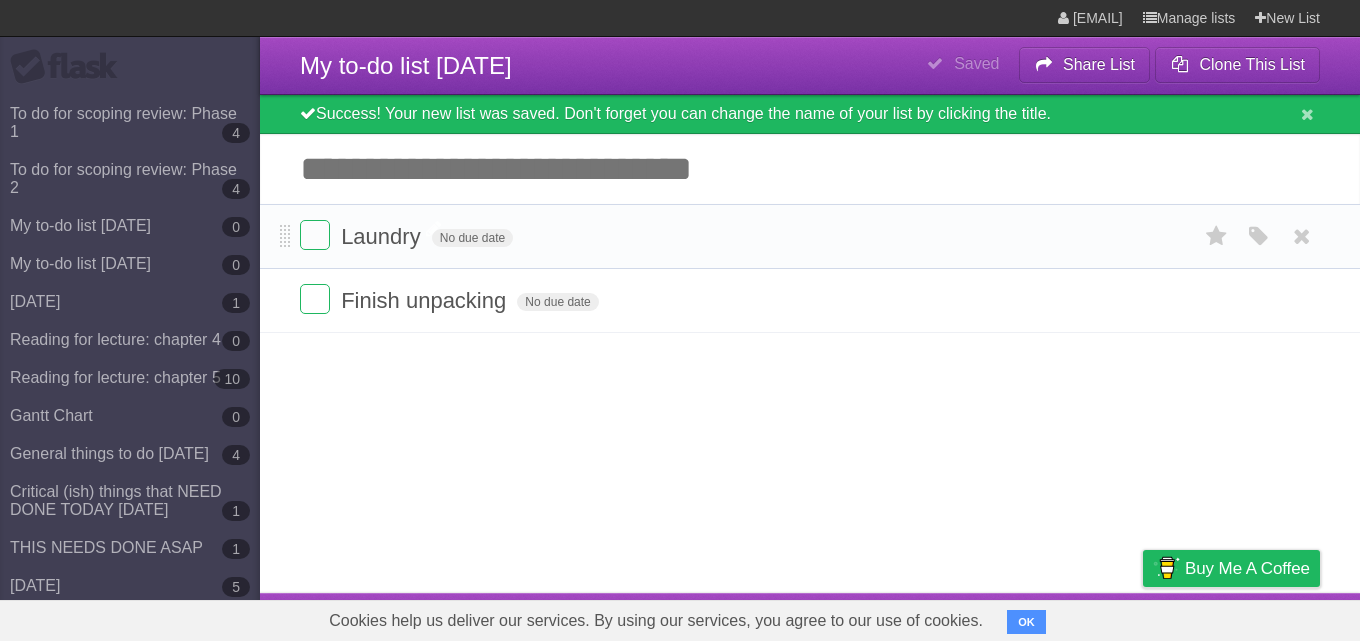 click on "Add another task" at bounding box center (810, 169) 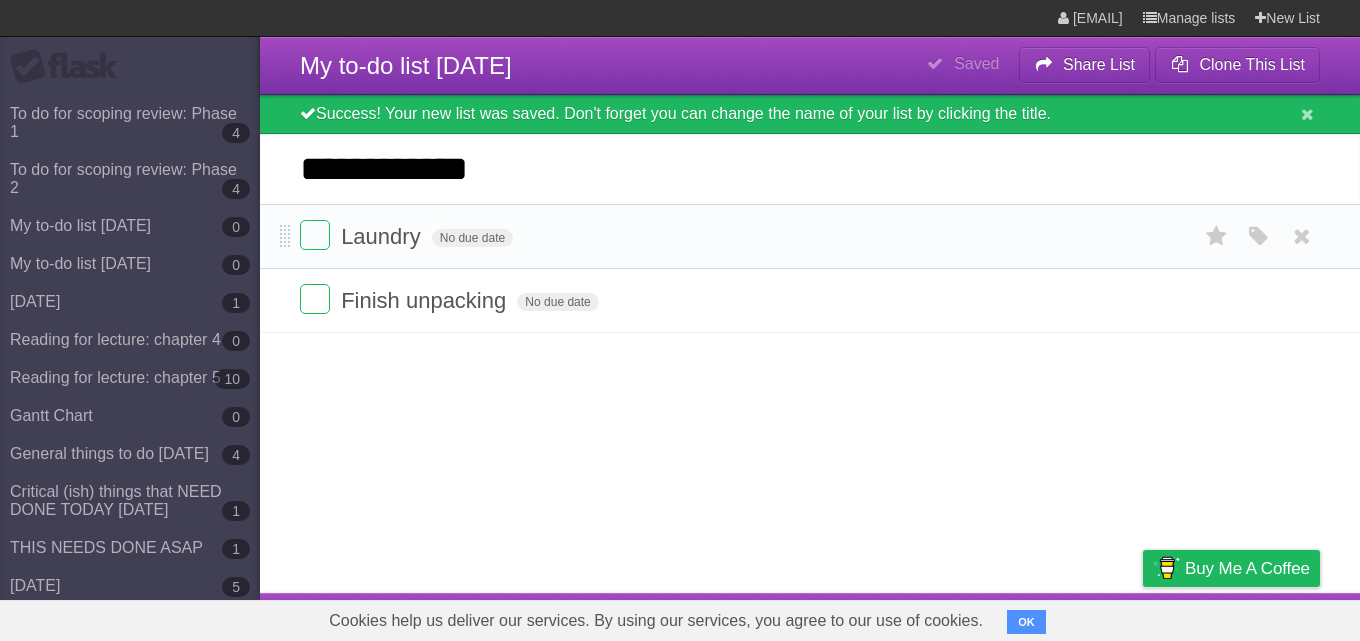 click on "*********" at bounding box center (0, 0) 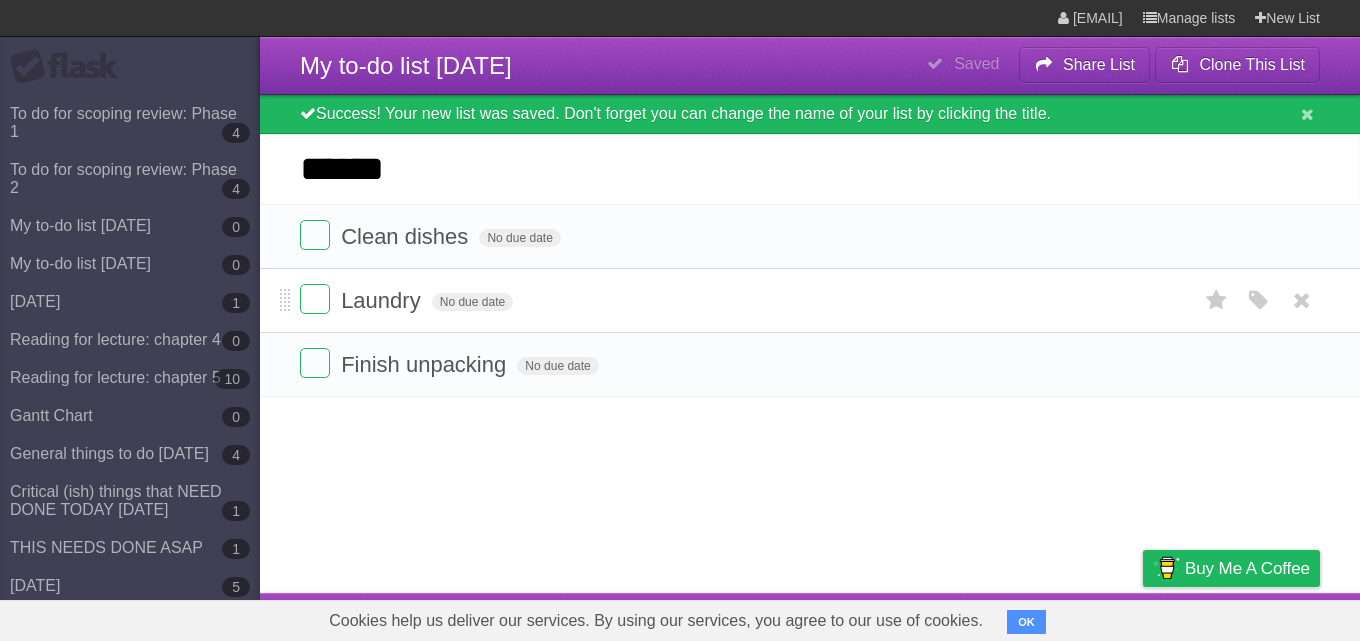 click on "*********" at bounding box center [0, 0] 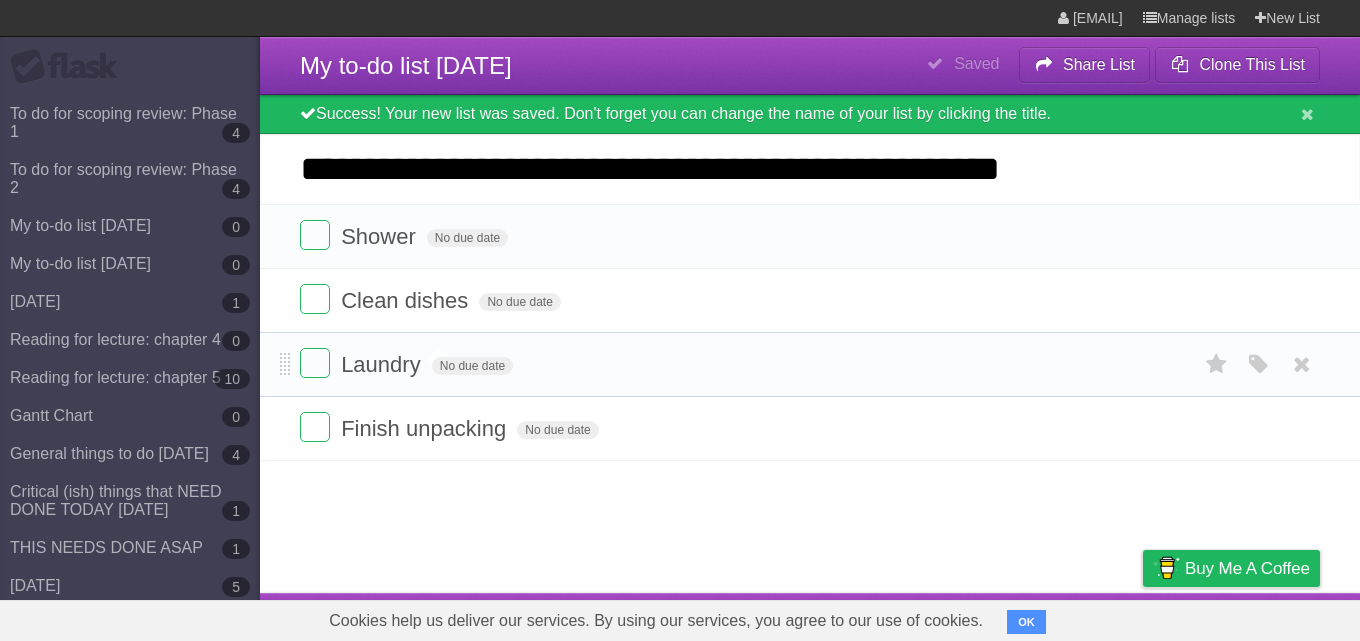 click on "*********" at bounding box center [0, 0] 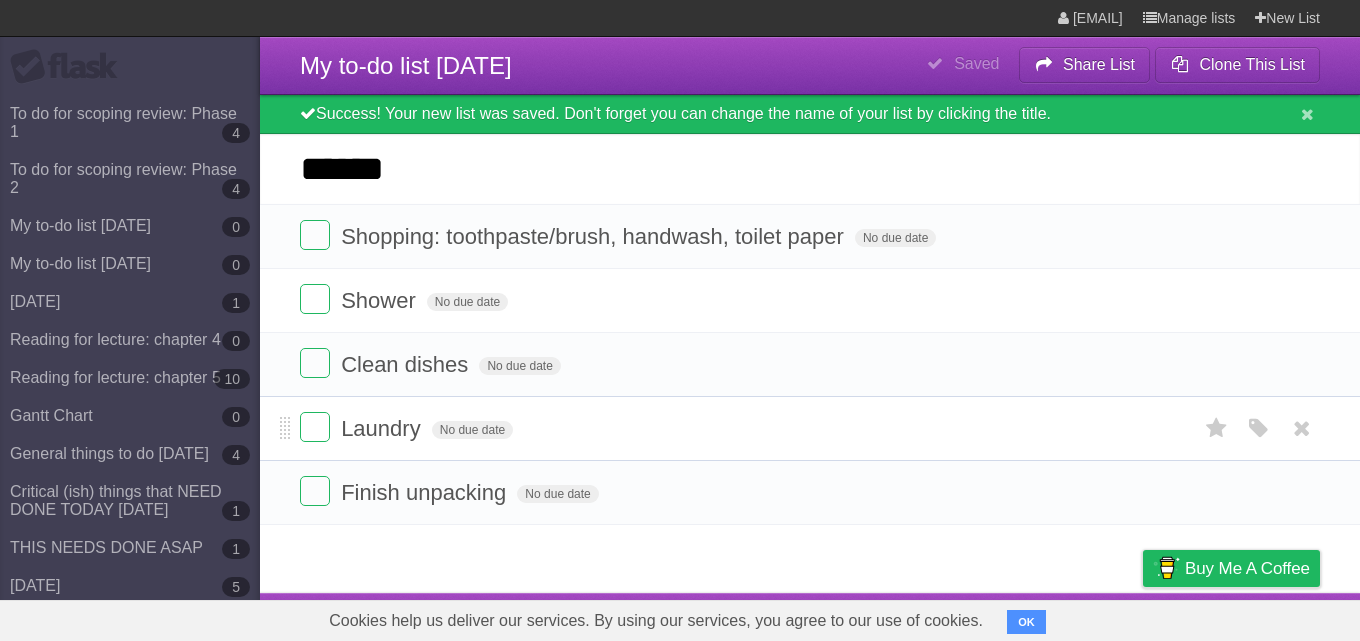click on "*********" at bounding box center (0, 0) 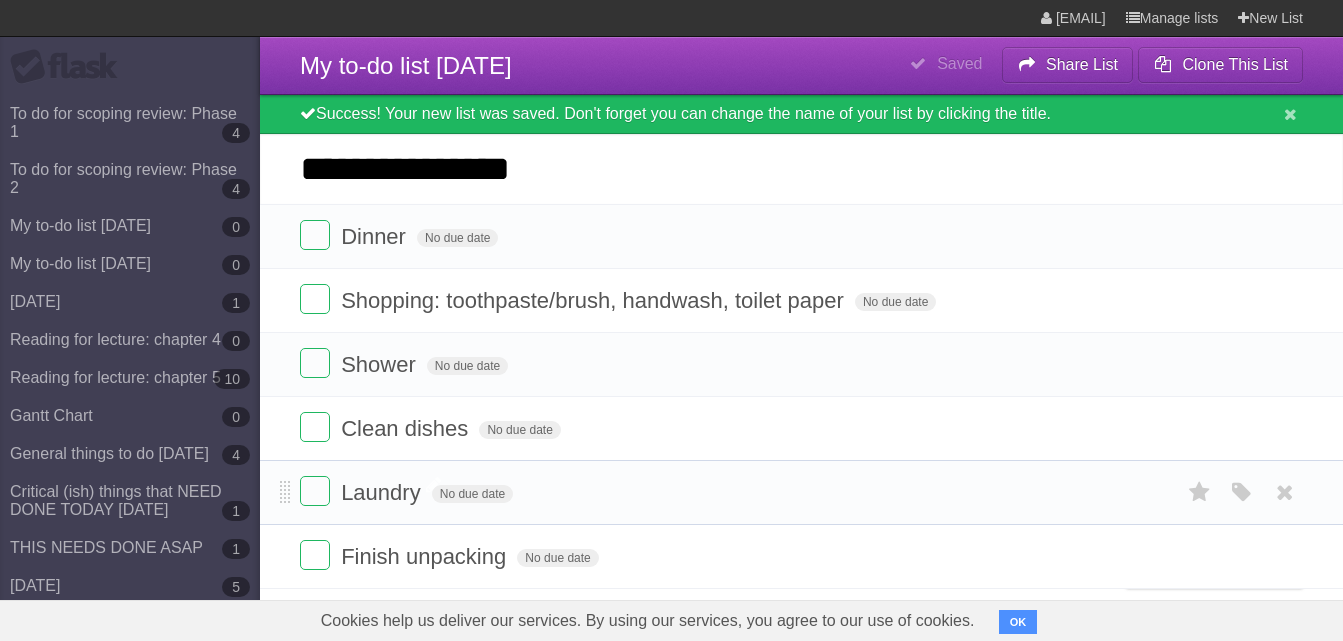 click on "*********" at bounding box center [0, 0] 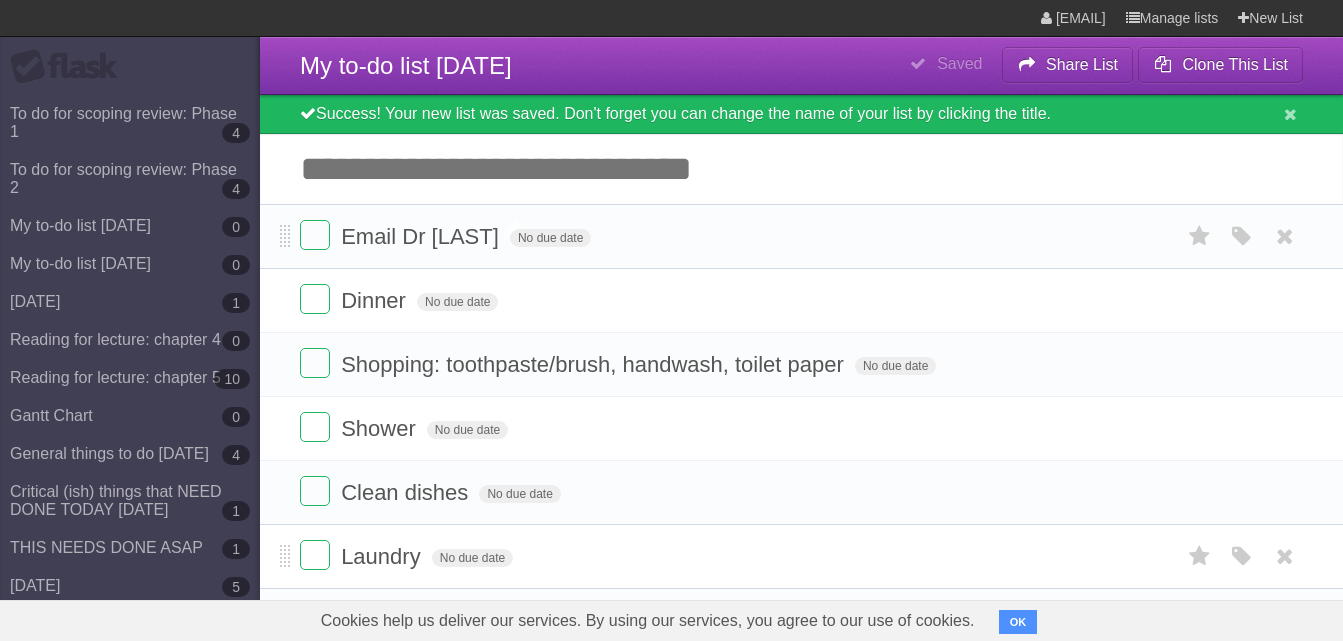 click on "Email Dr [LAST]" at bounding box center (422, 236) 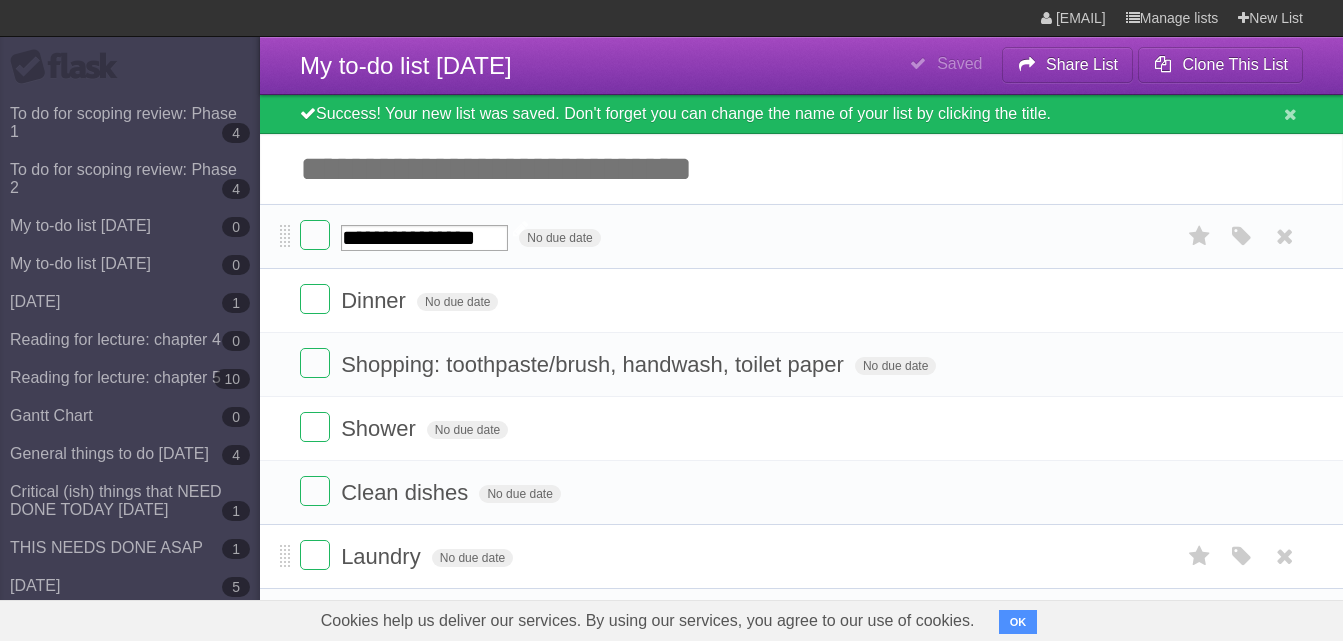 click on "**********" at bounding box center (424, 238) 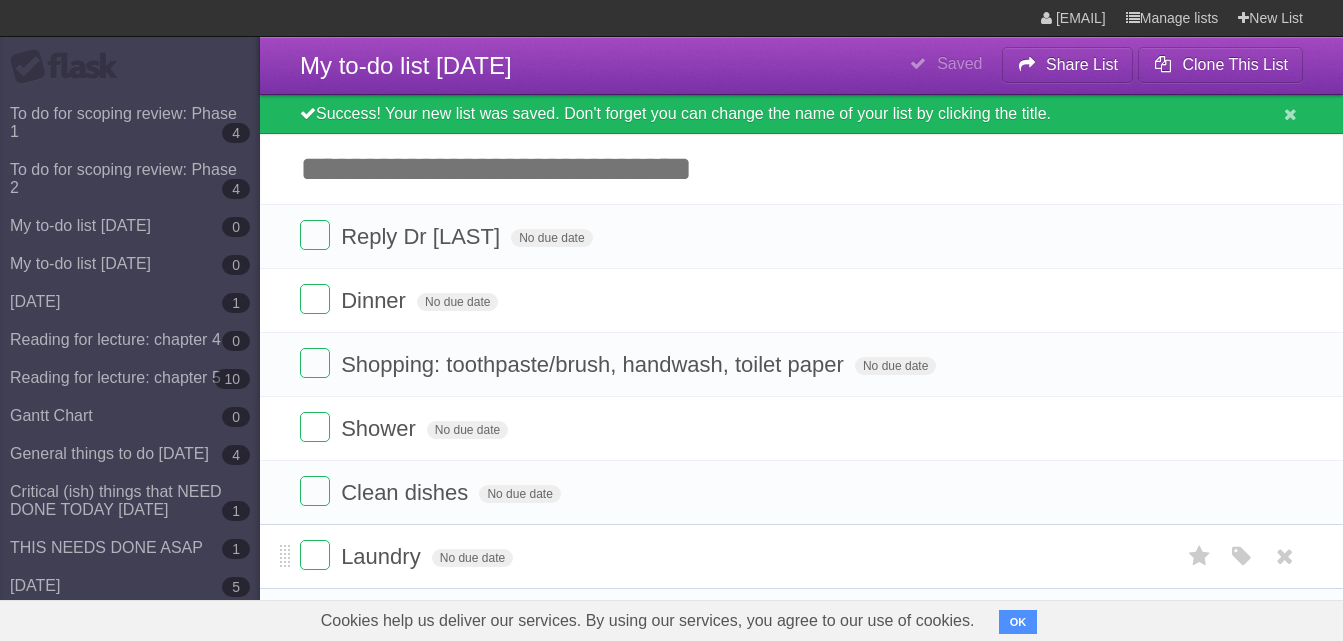click on "Add another task" at bounding box center [801, 169] 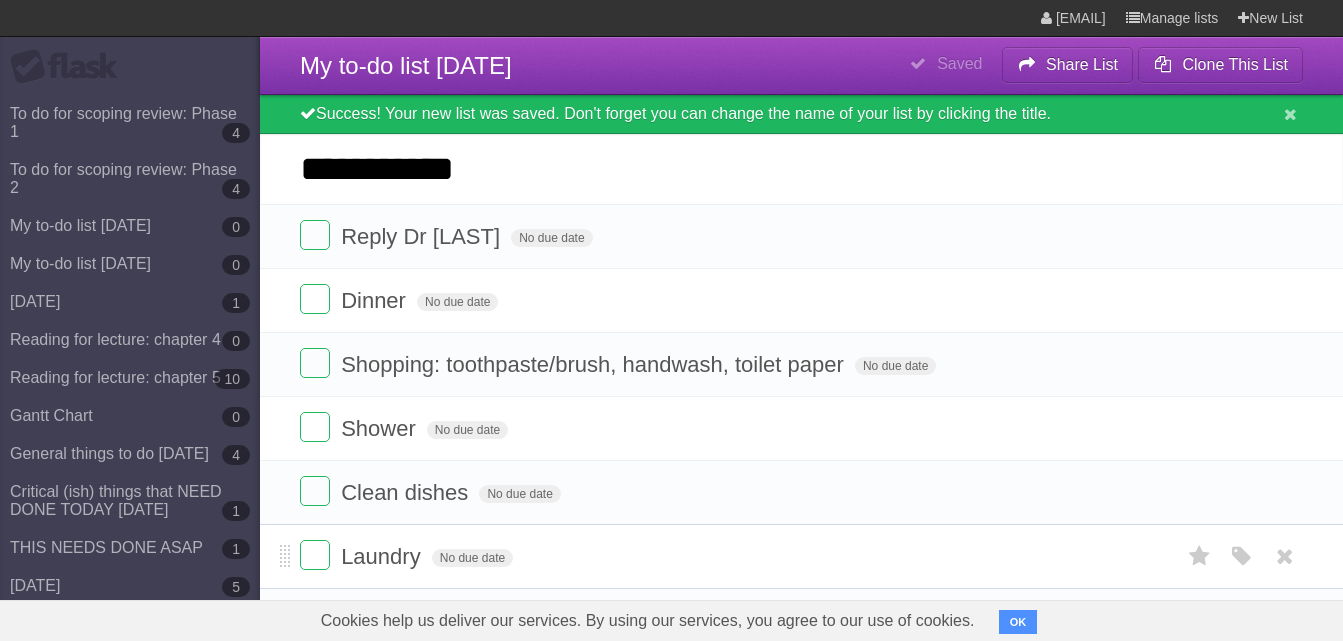 click on "*********" at bounding box center (0, 0) 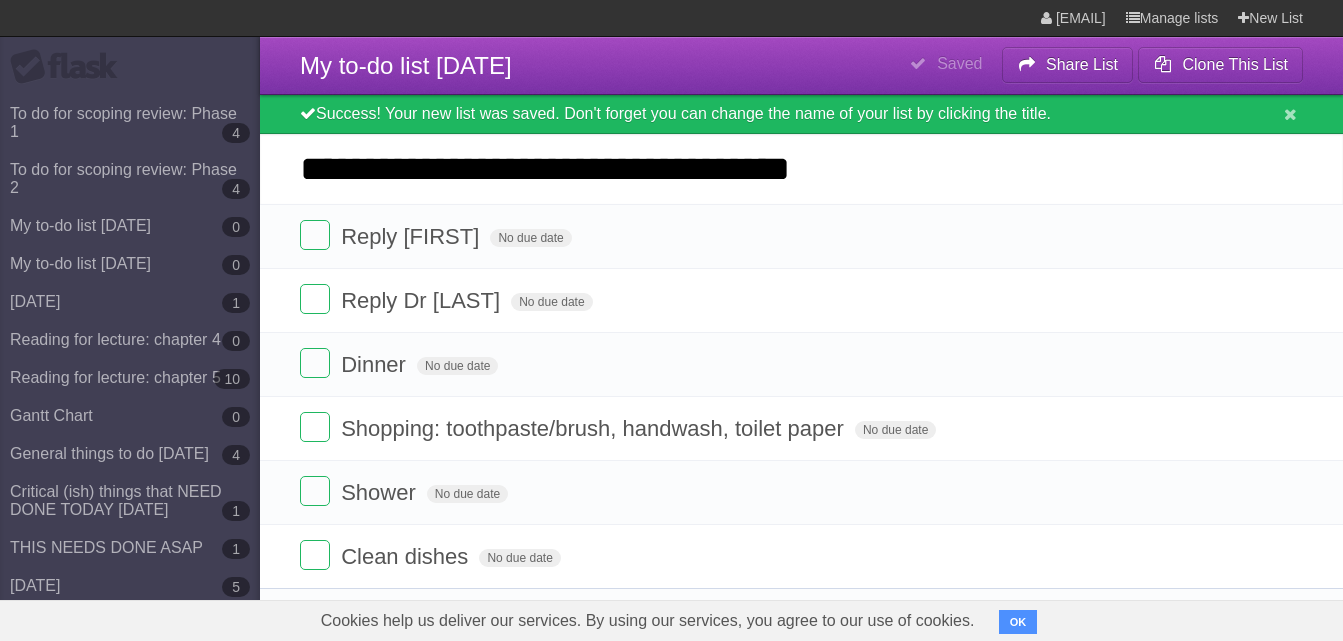 click on "*********" at bounding box center (0, 0) 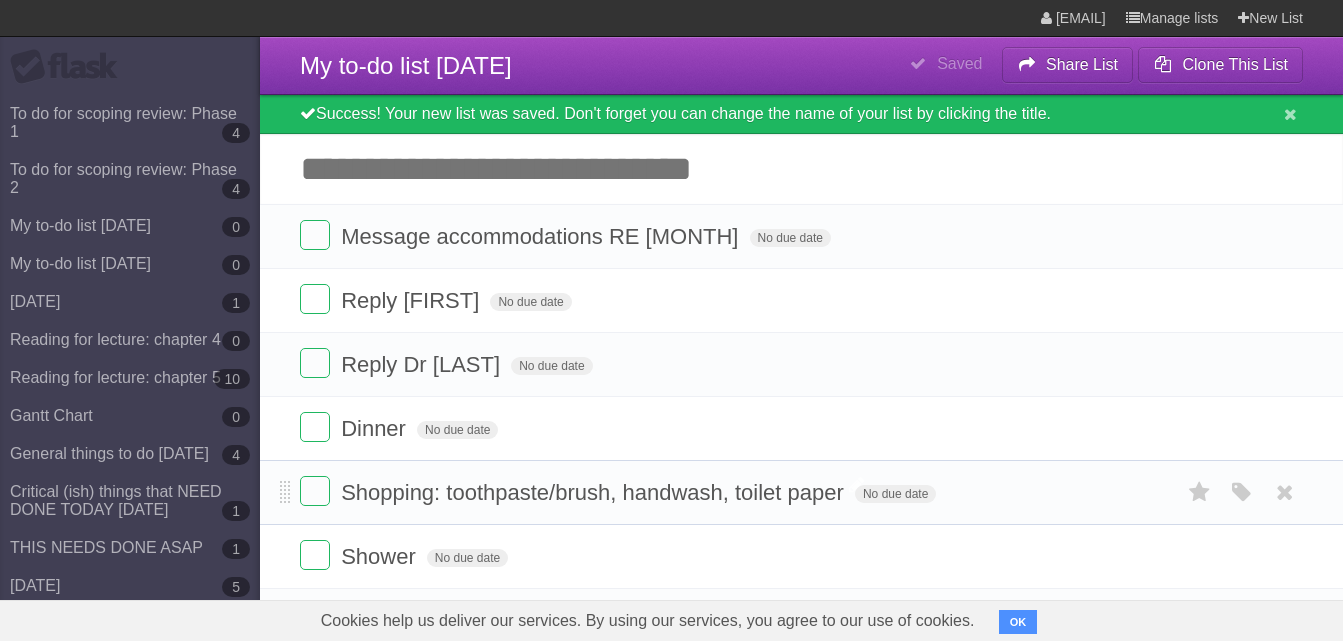 click on "Shopping: toothpaste/brush, handwash, toilet paper" at bounding box center [595, 492] 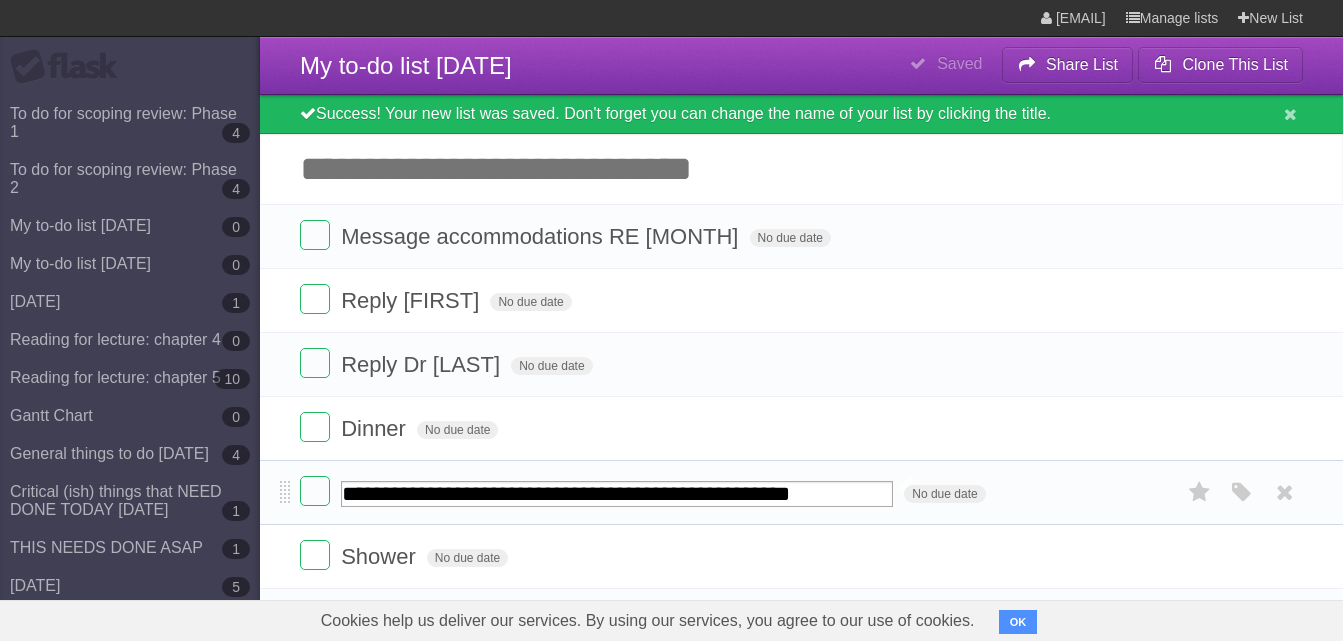 click on "**********" at bounding box center [617, 494] 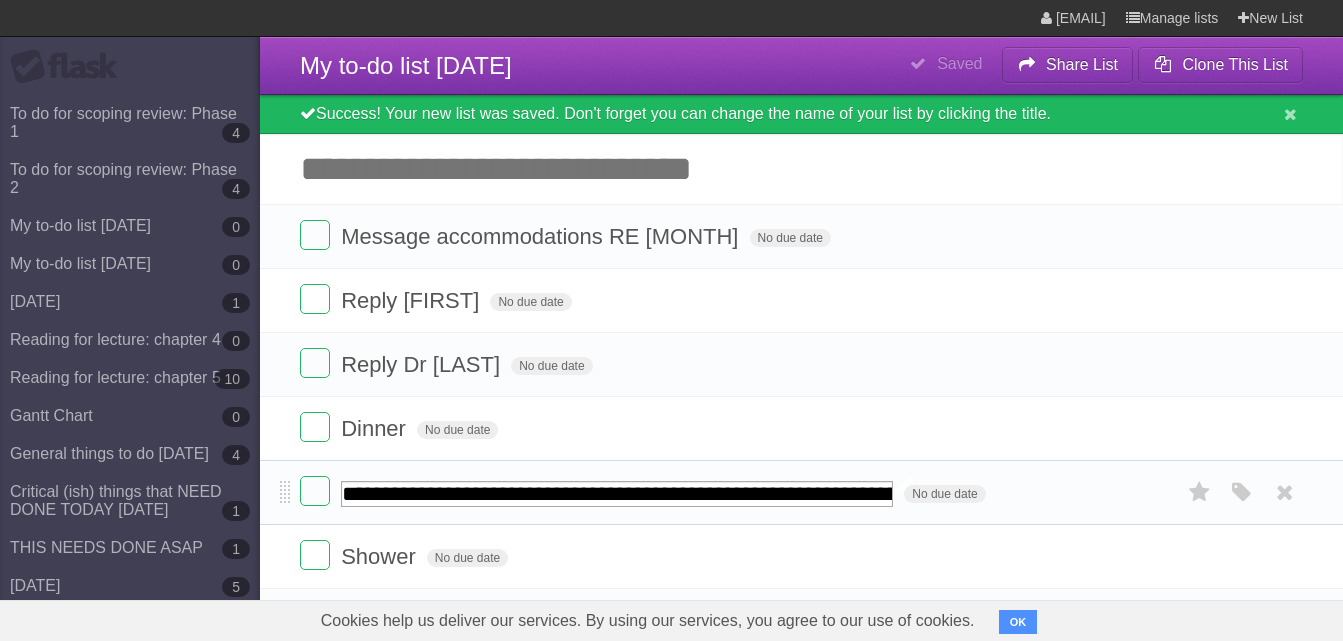 scroll, scrollTop: 0, scrollLeft: 10, axis: horizontal 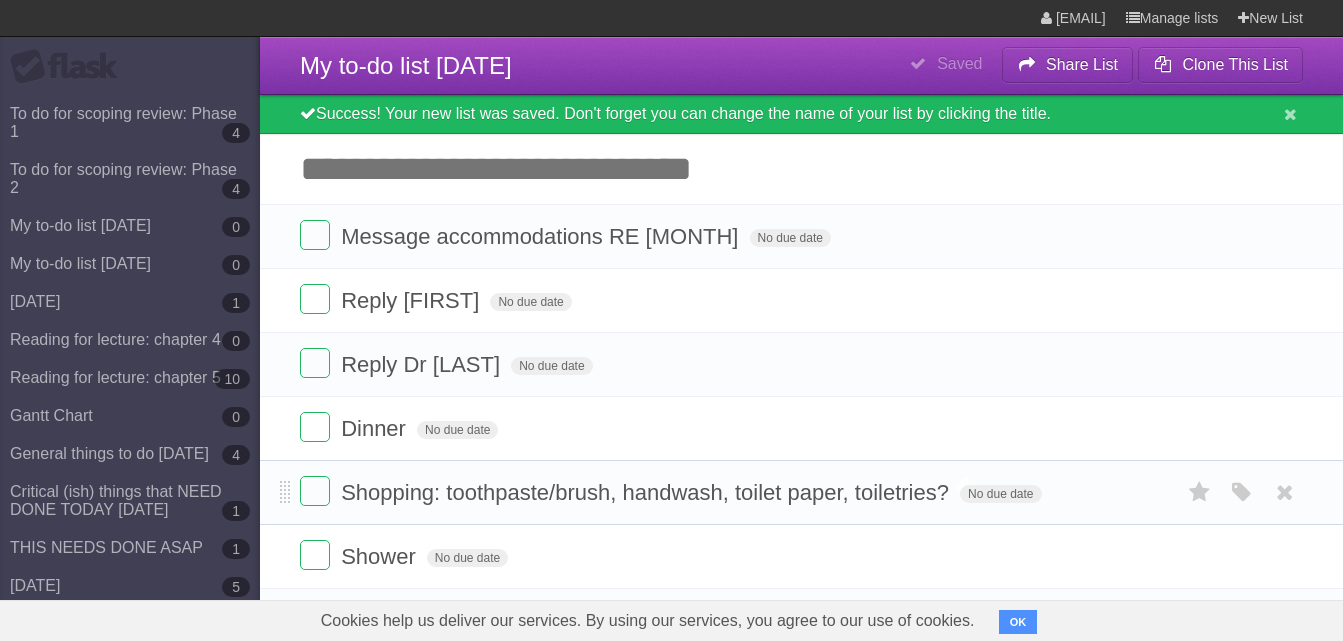 click on "Add another task" at bounding box center (801, 169) 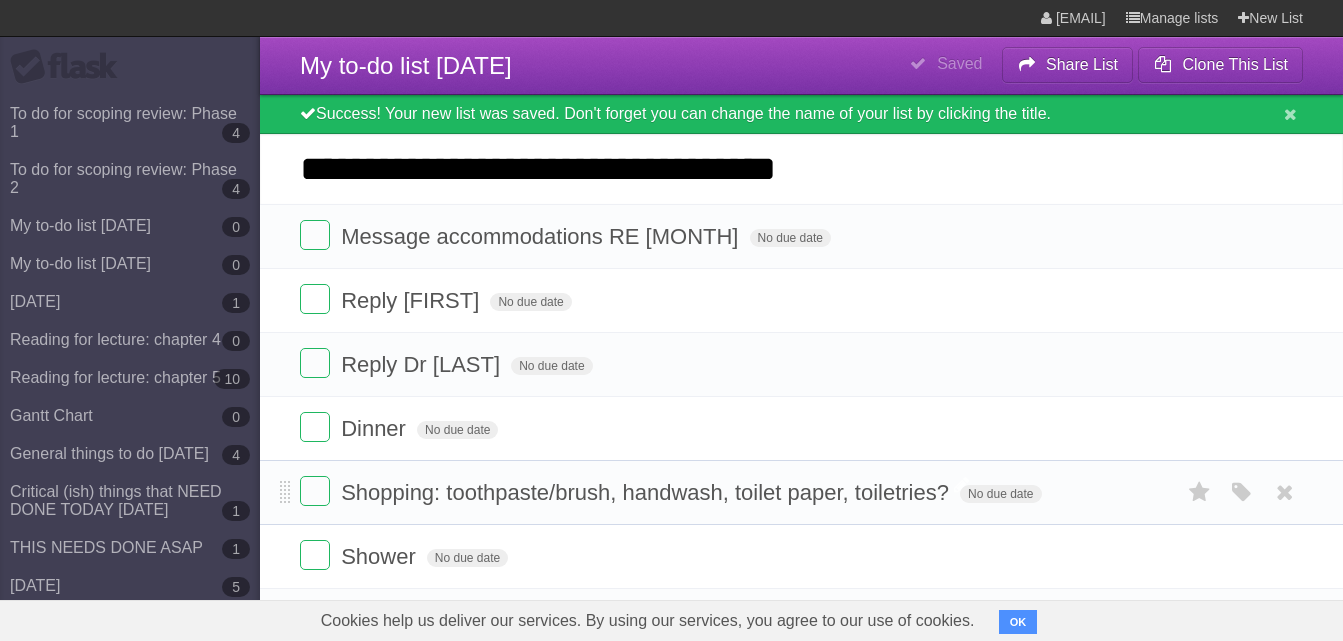 type on "**********" 